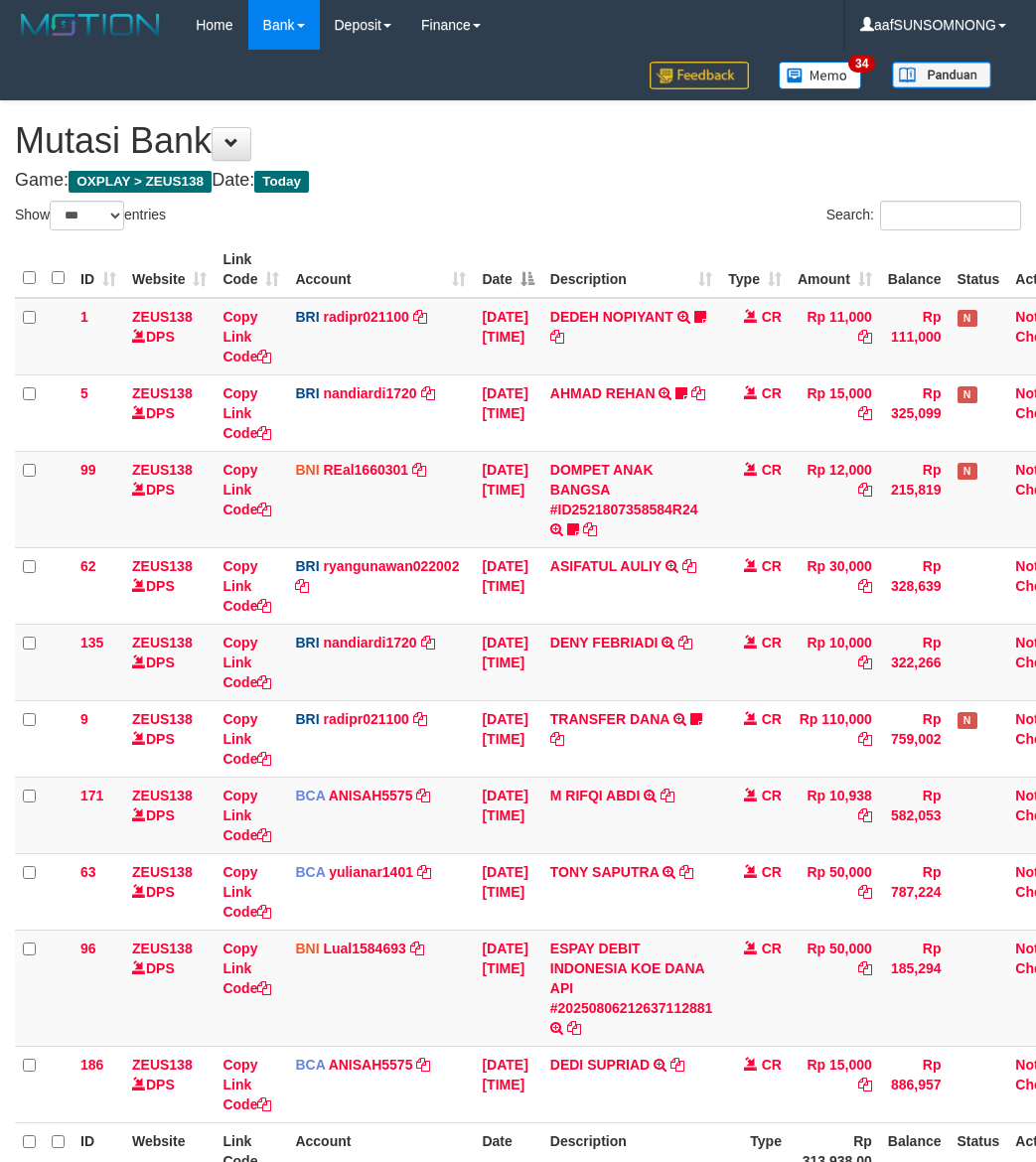 select on "***" 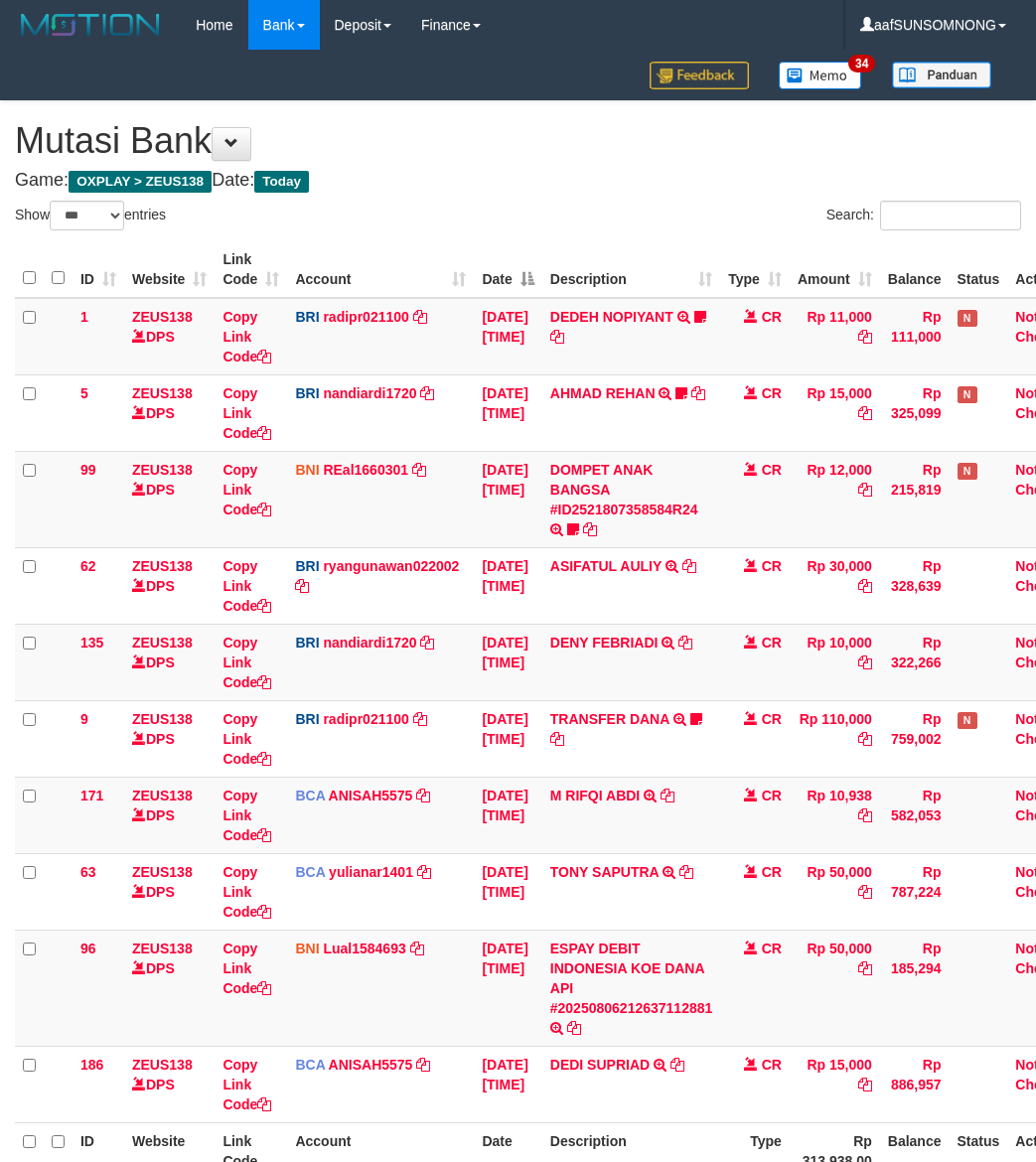 scroll, scrollTop: 32, scrollLeft: 0, axis: vertical 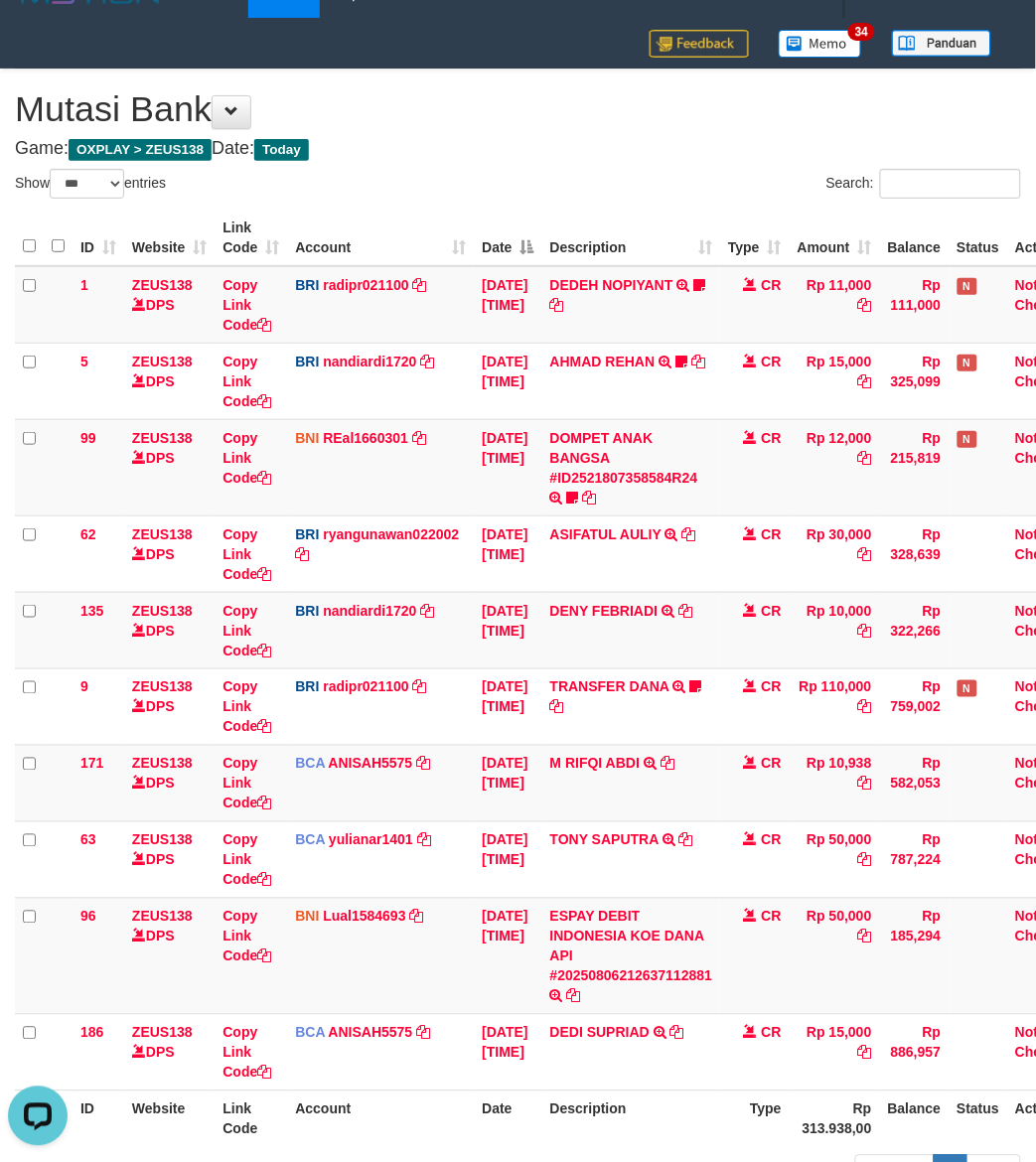 click on "Account" at bounding box center [380, 1118] 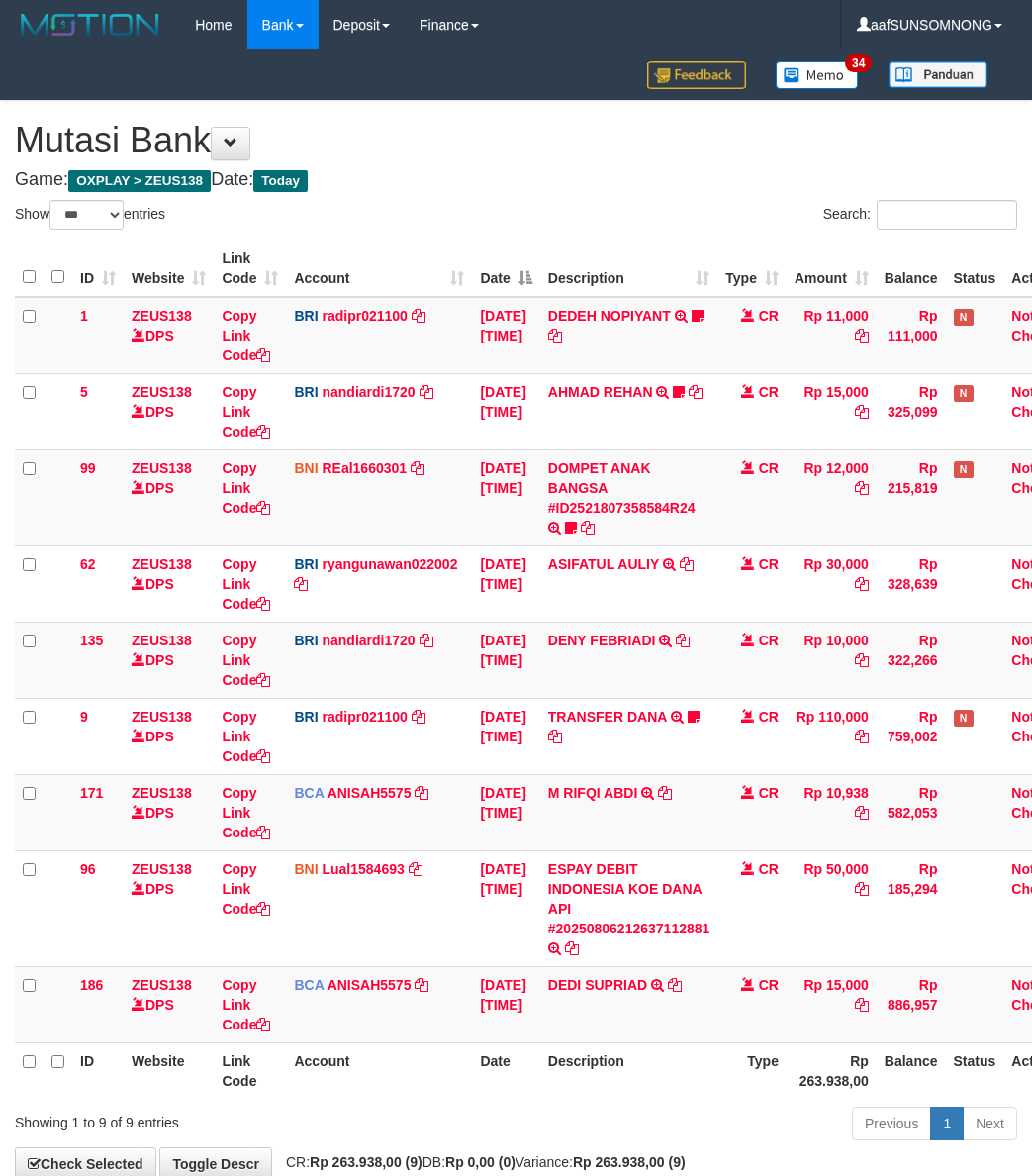select on "***" 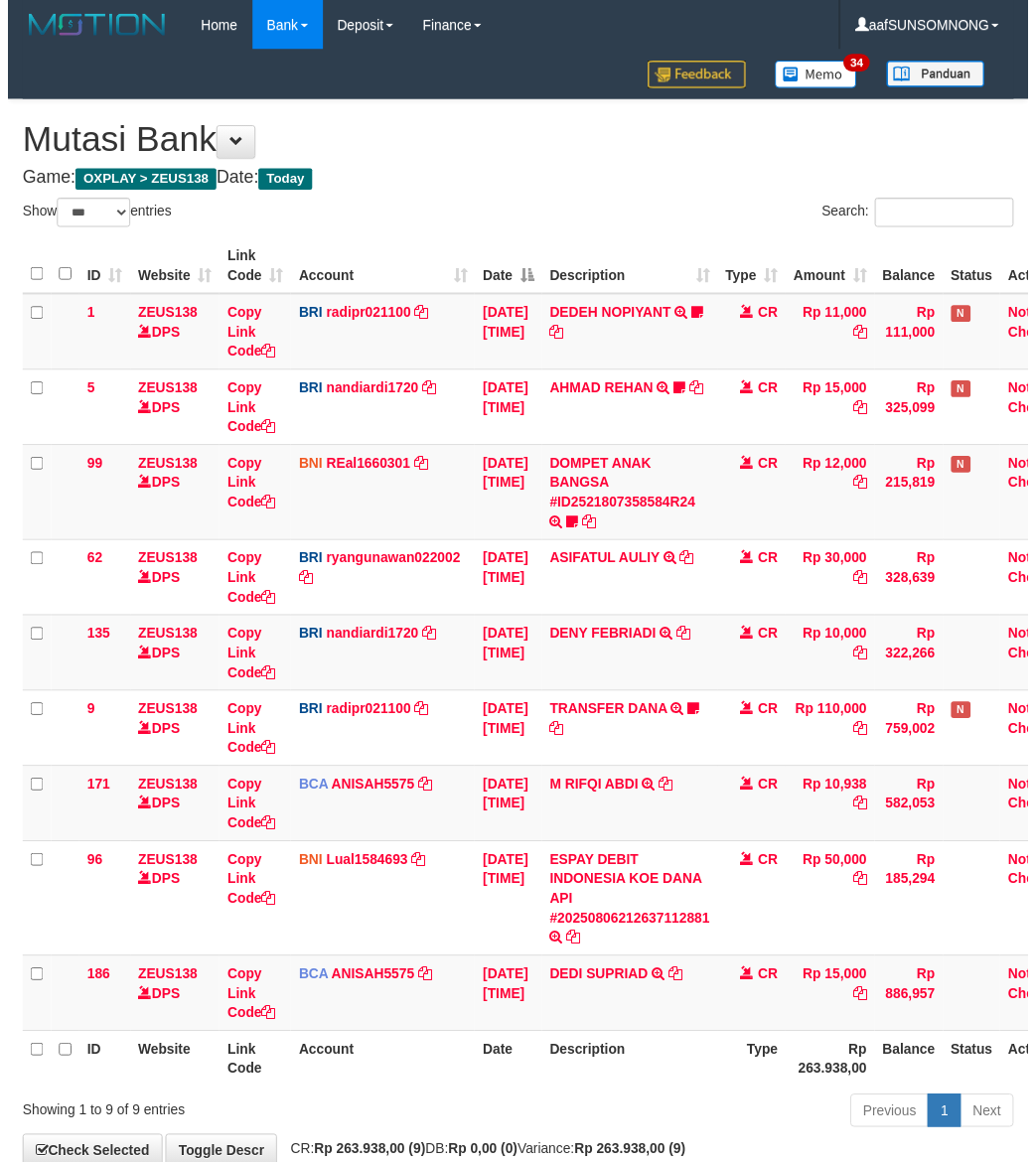 scroll, scrollTop: 32, scrollLeft: 0, axis: vertical 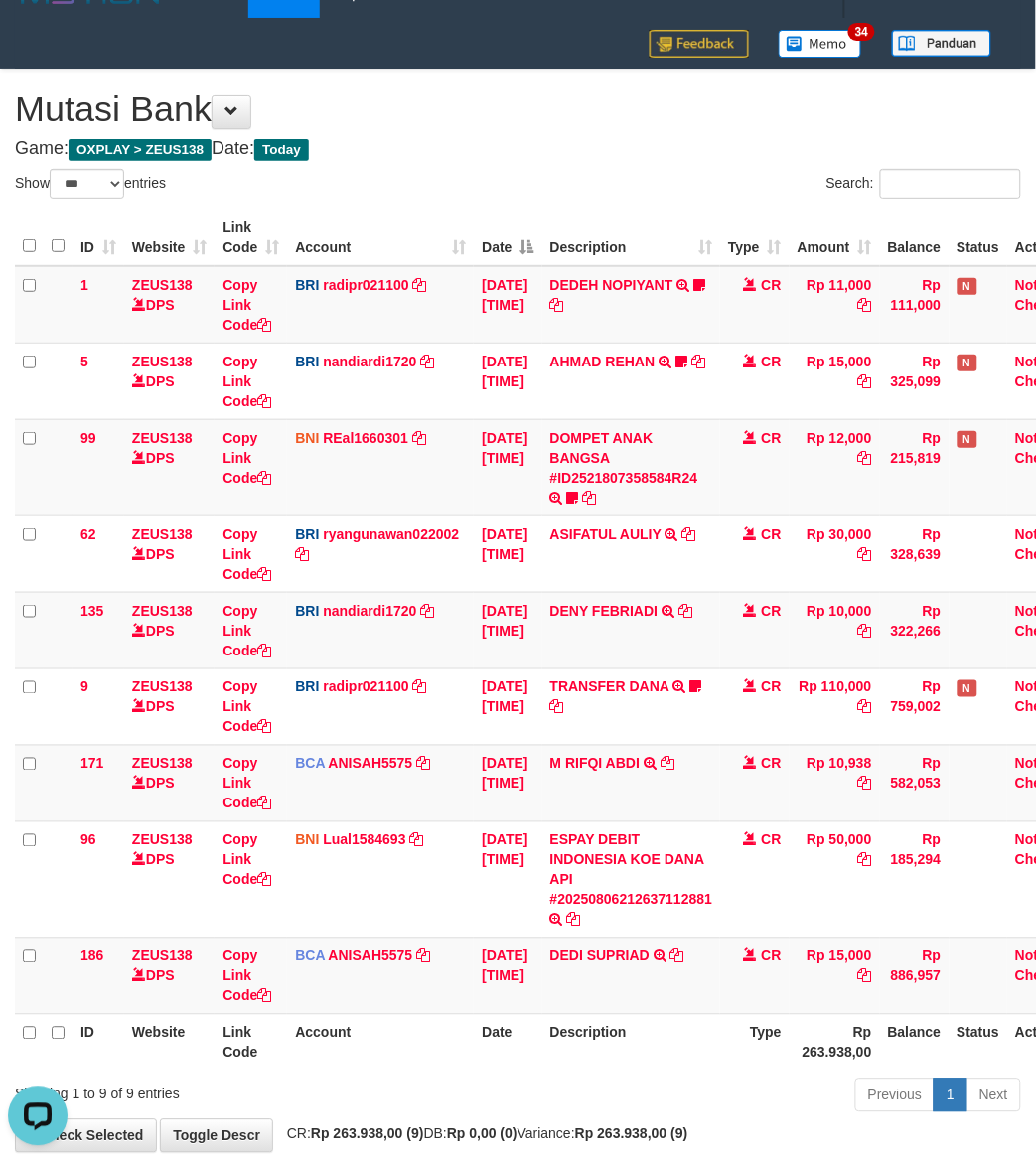 drag, startPoint x: 385, startPoint y: 1051, endPoint x: 374, endPoint y: 1046, distance: 12.083046 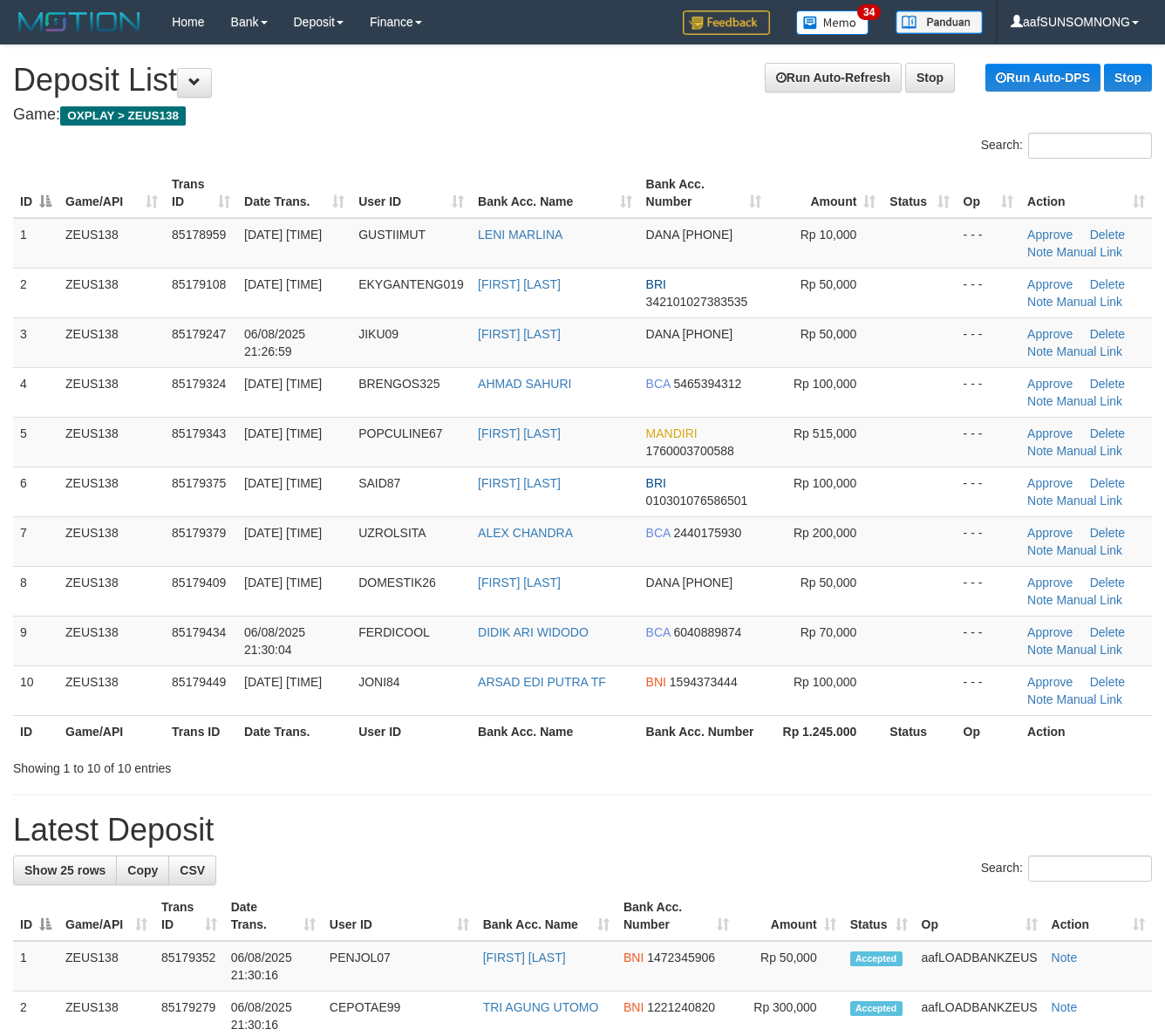 scroll, scrollTop: 0, scrollLeft: 0, axis: both 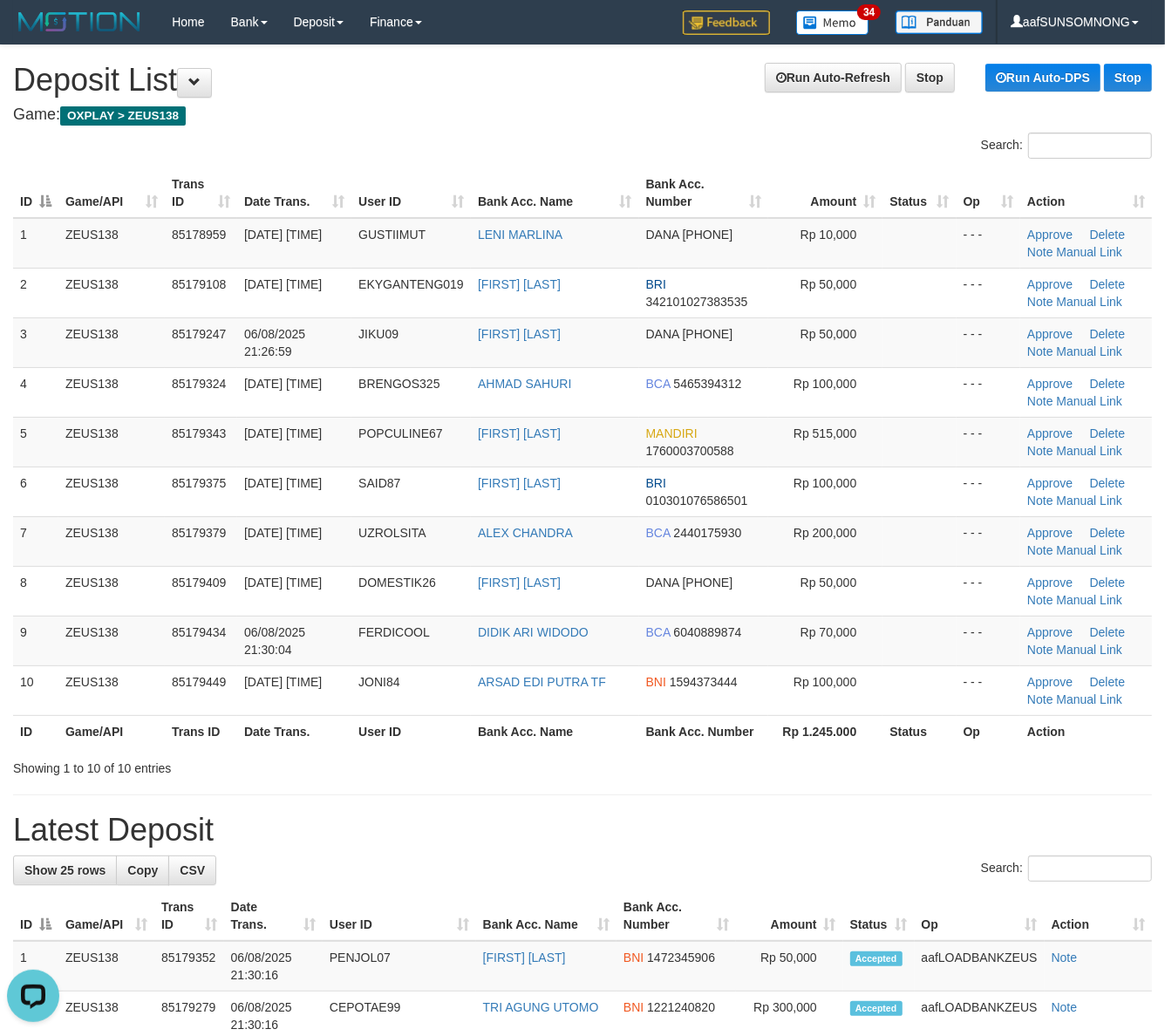 drag, startPoint x: 751, startPoint y: 813, endPoint x: 742, endPoint y: 807, distance: 10.816654 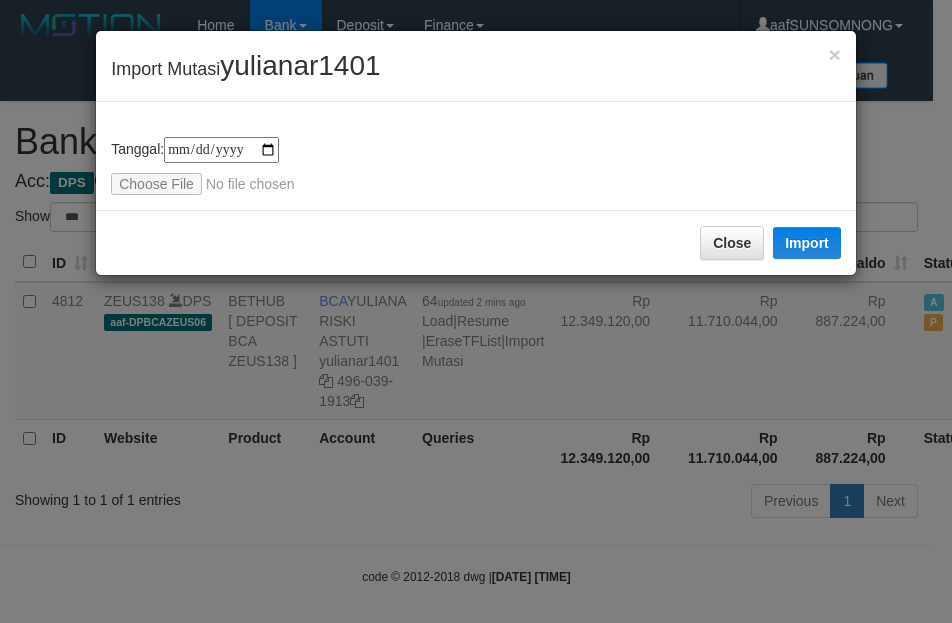 select on "***" 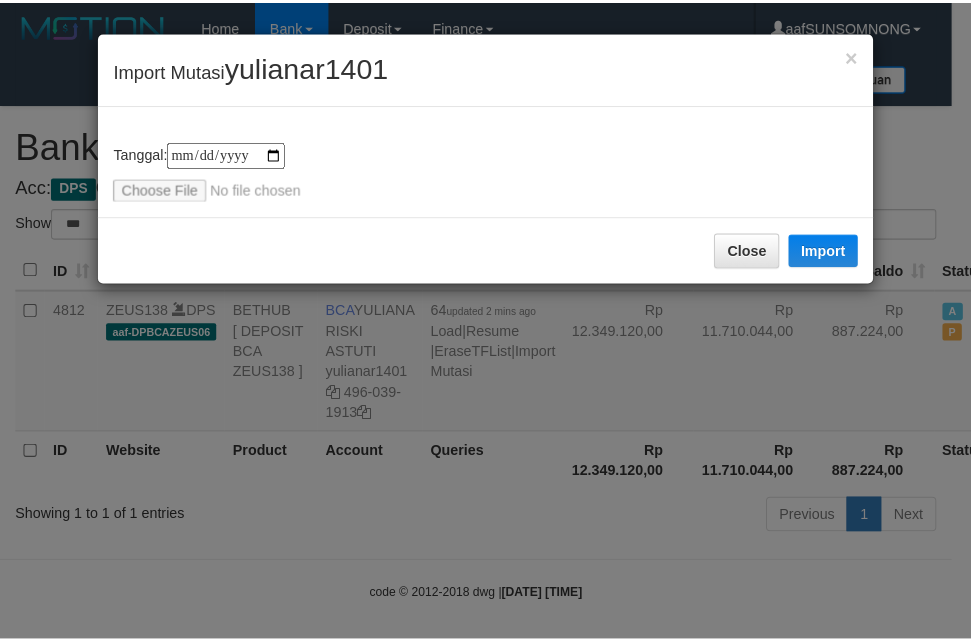 scroll, scrollTop: 0, scrollLeft: 0, axis: both 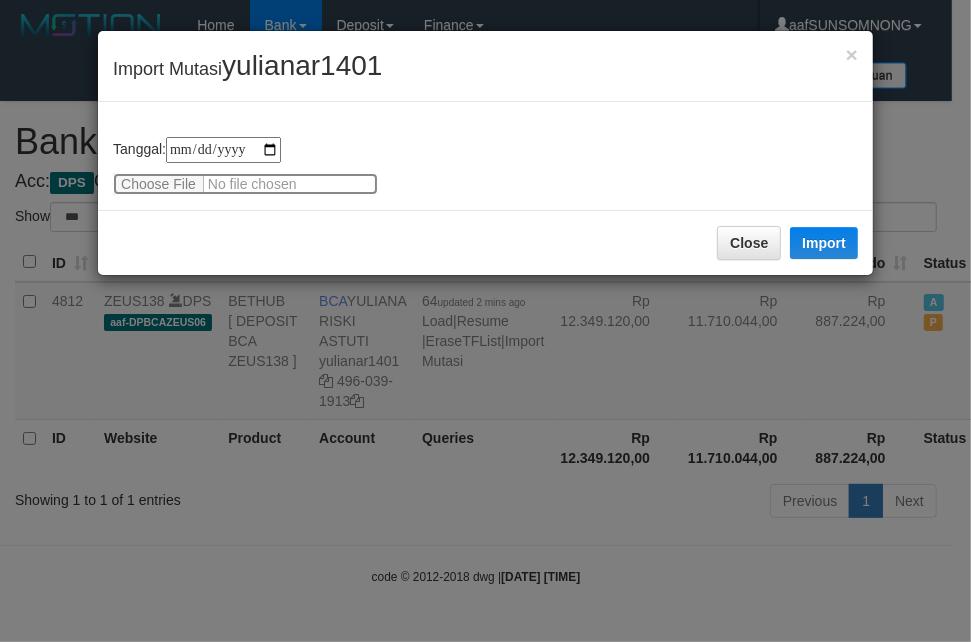 click at bounding box center (245, 184) 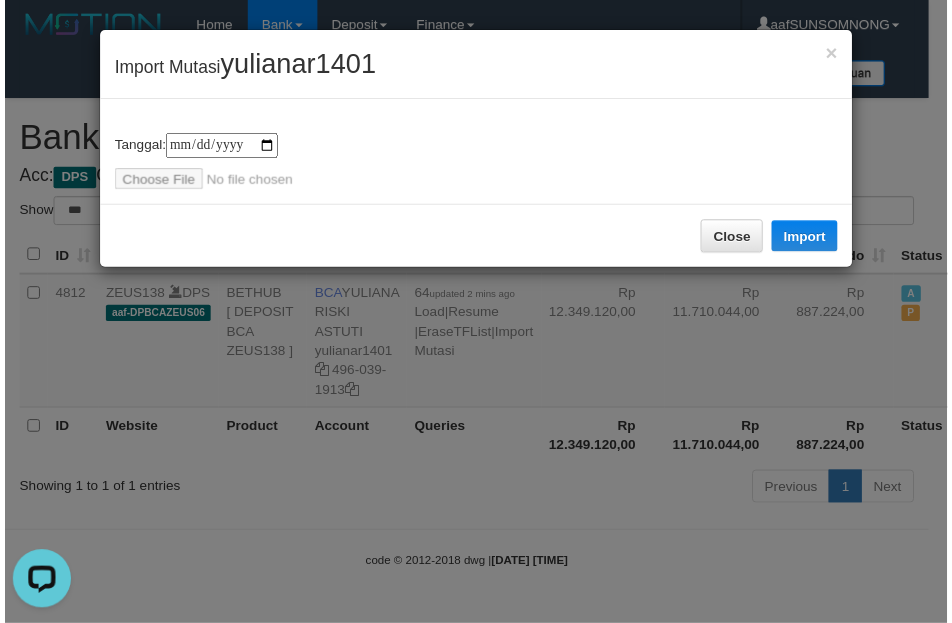 scroll, scrollTop: 0, scrollLeft: 0, axis: both 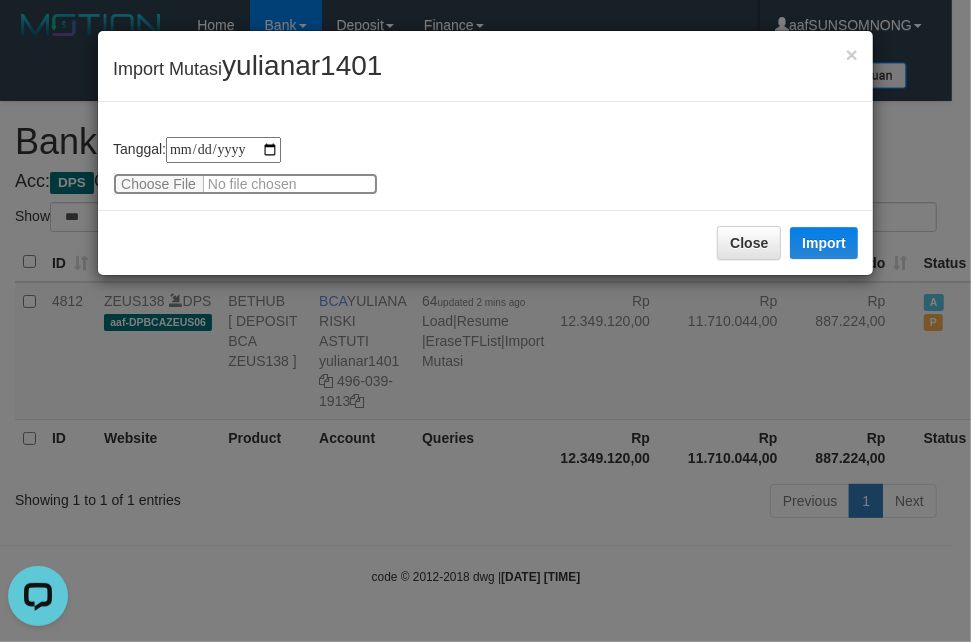 type on "**********" 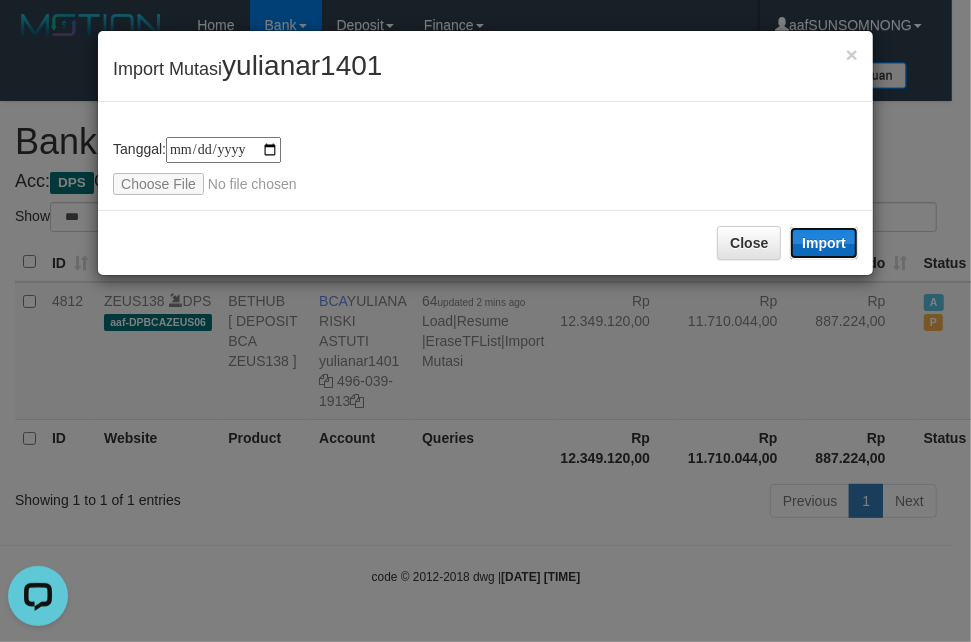 click on "Import" at bounding box center (824, 243) 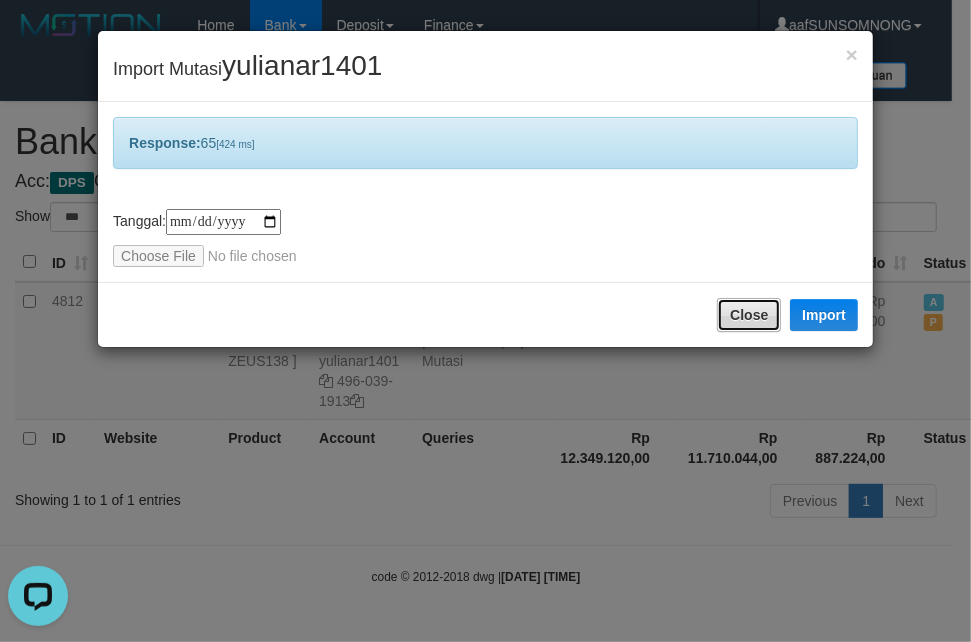 click on "Close" at bounding box center [749, 315] 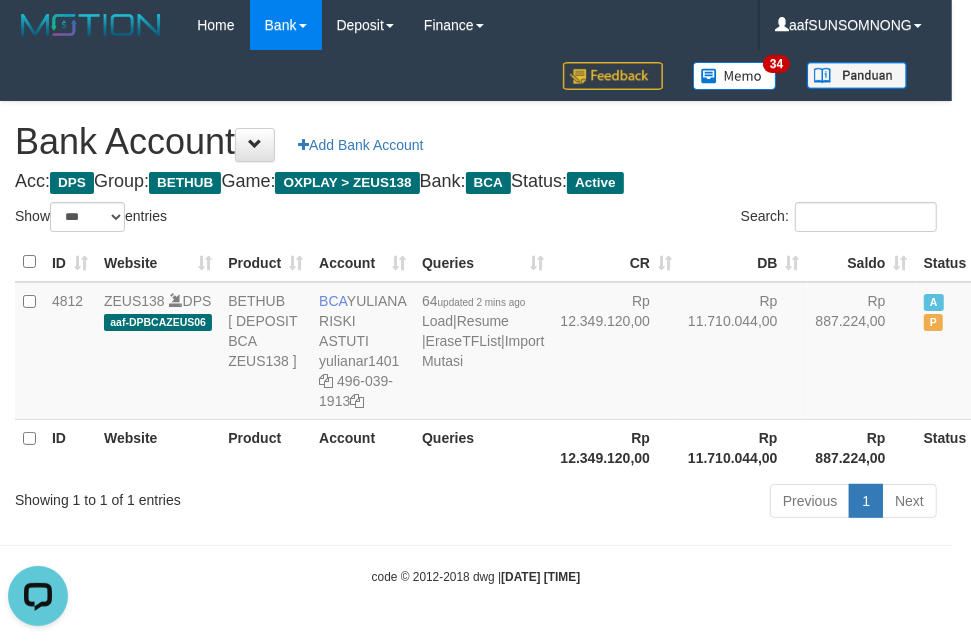 drag, startPoint x: 450, startPoint y: 600, endPoint x: 445, endPoint y: 582, distance: 18.681541 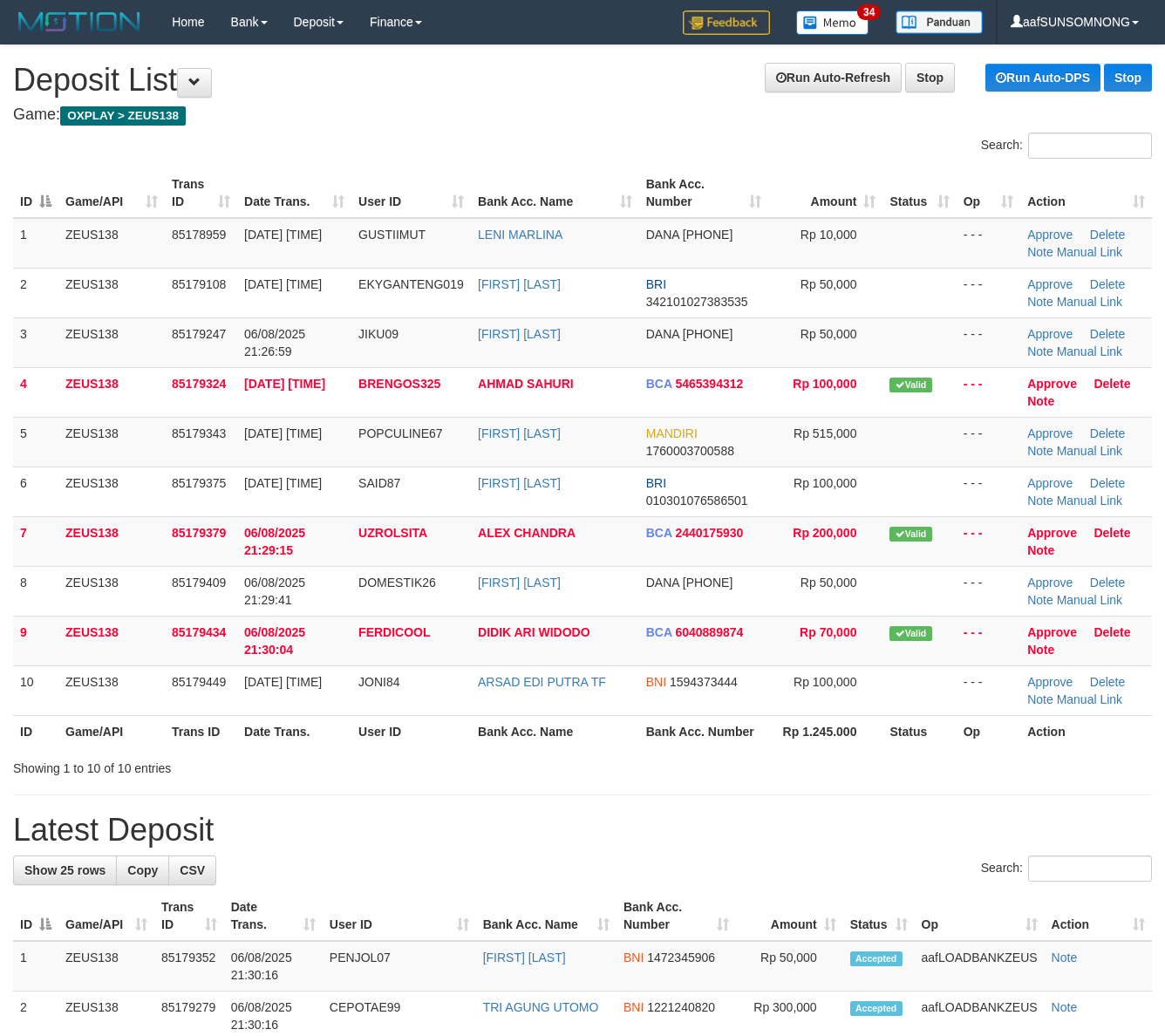 scroll, scrollTop: 0, scrollLeft: 0, axis: both 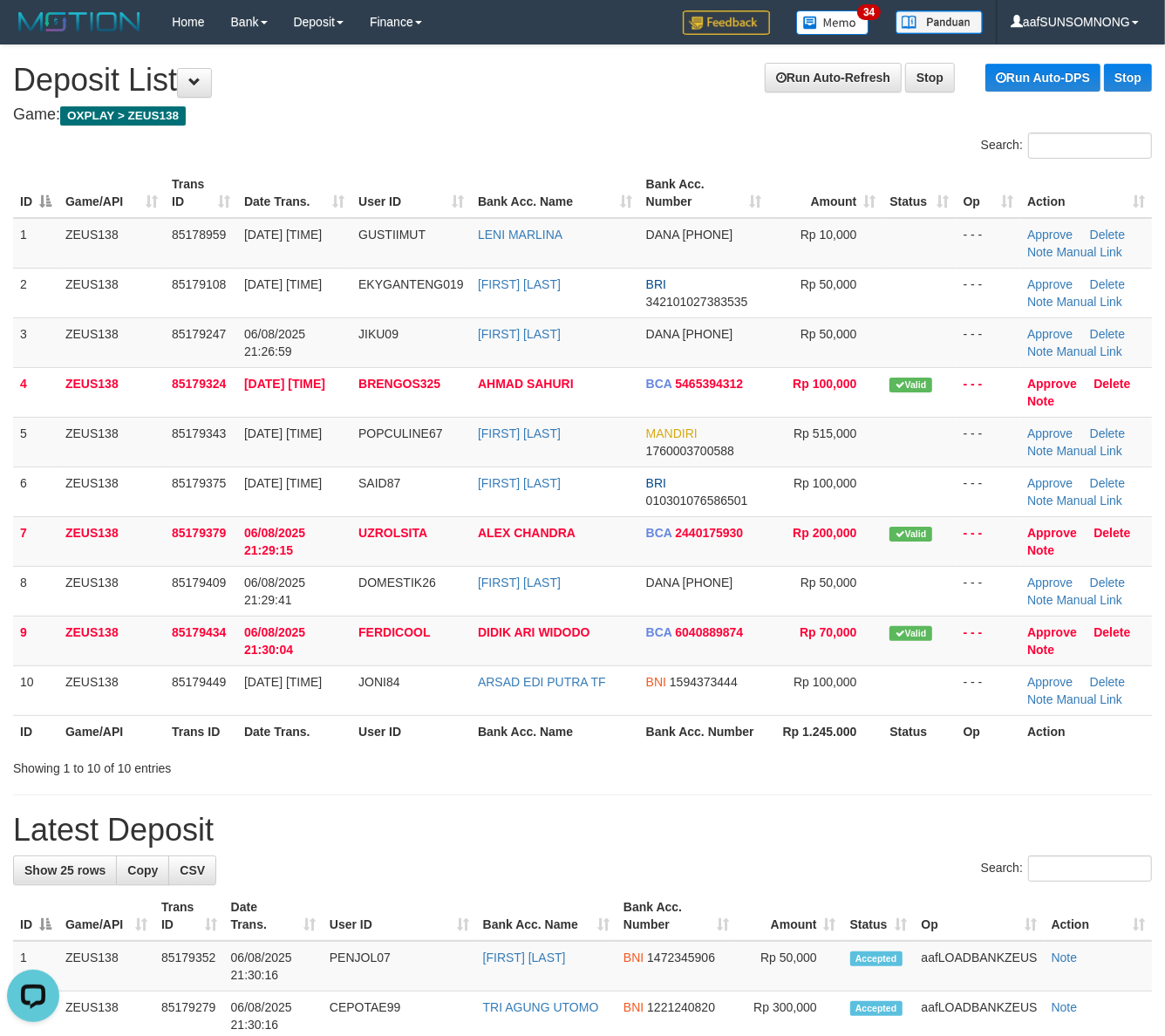 drag, startPoint x: 853, startPoint y: 840, endPoint x: 982, endPoint y: 796, distance: 136.2975 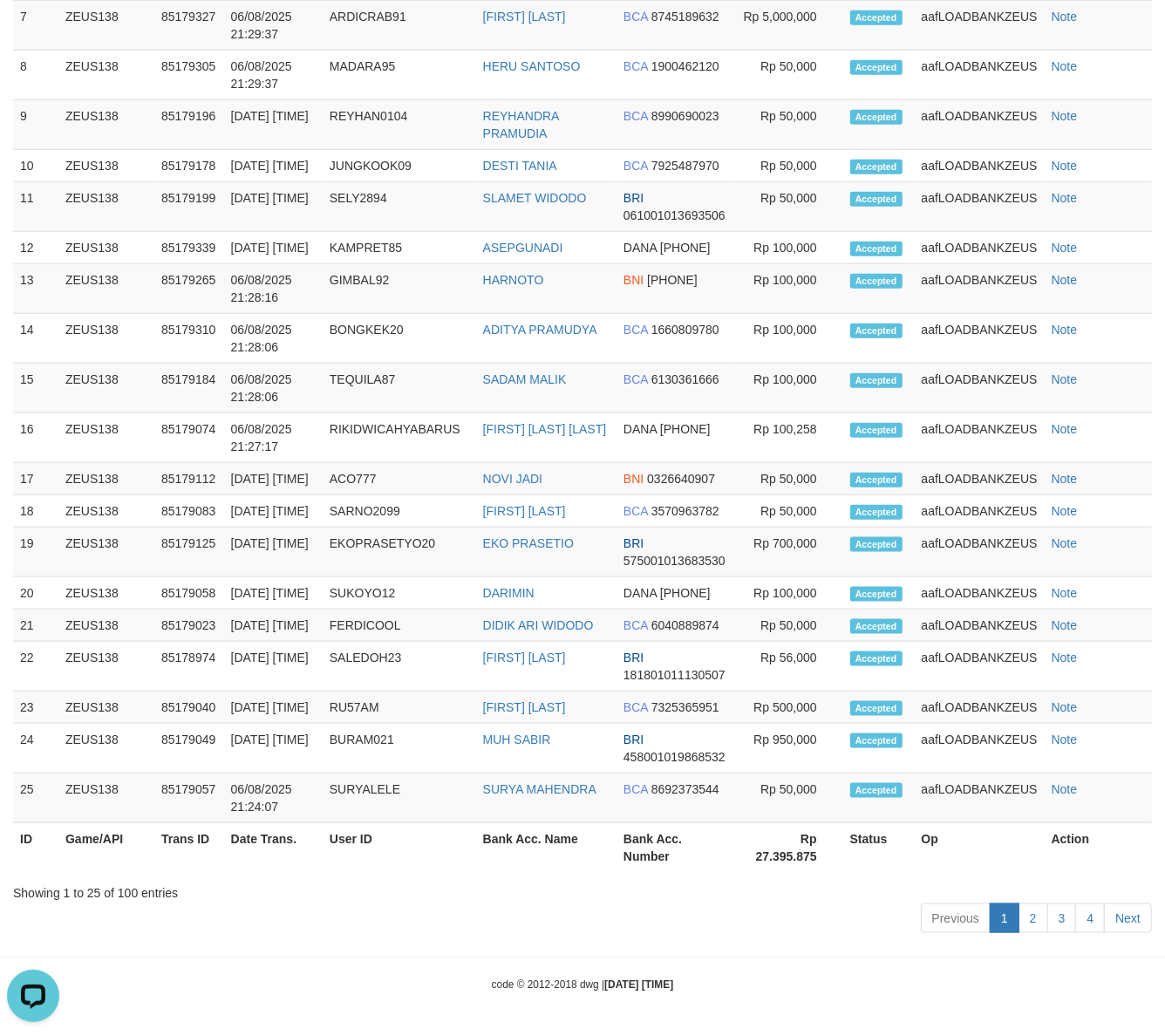 click on "2025/08/06 21:30:44" at bounding box center (638, 985) 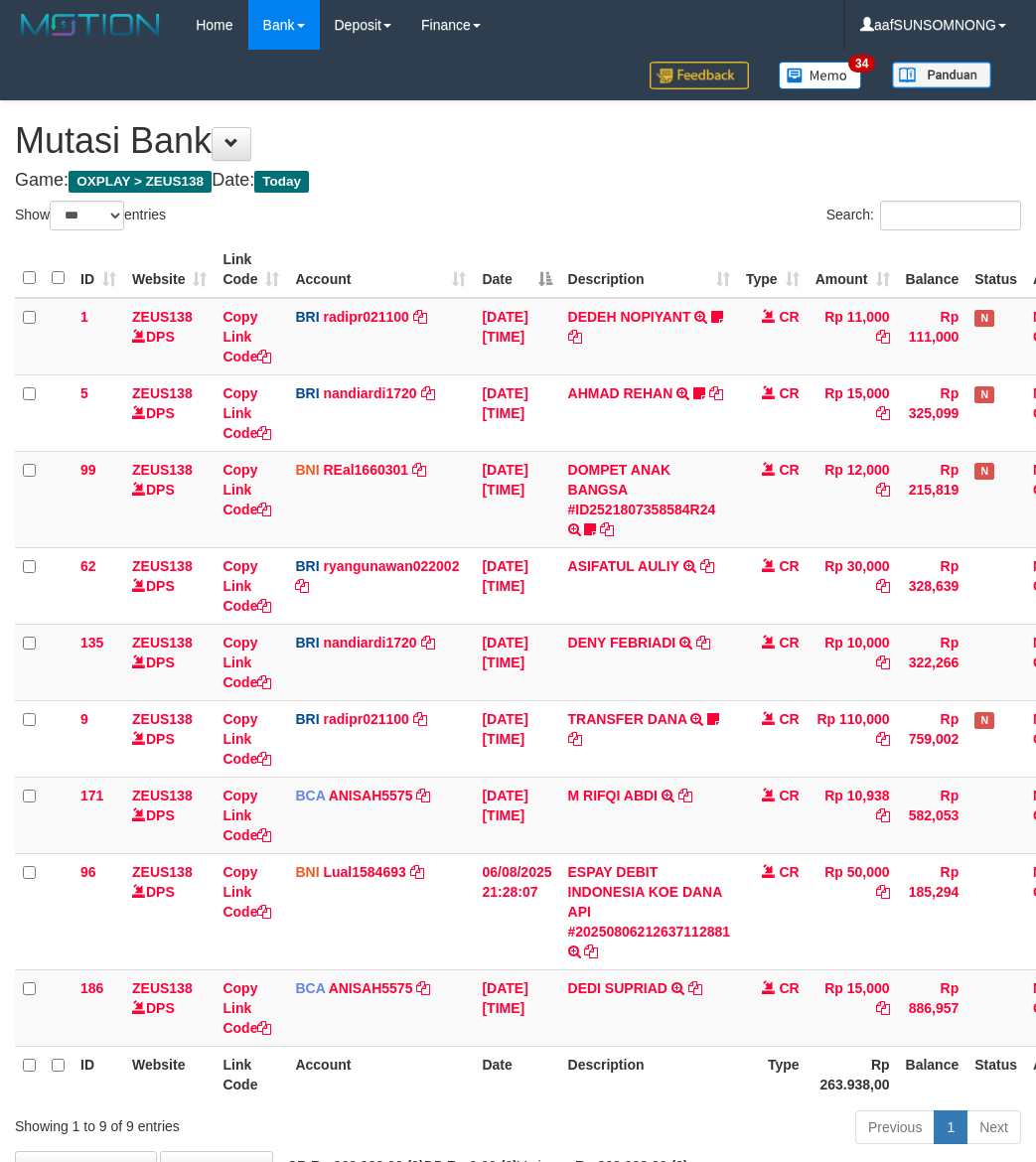 select on "***" 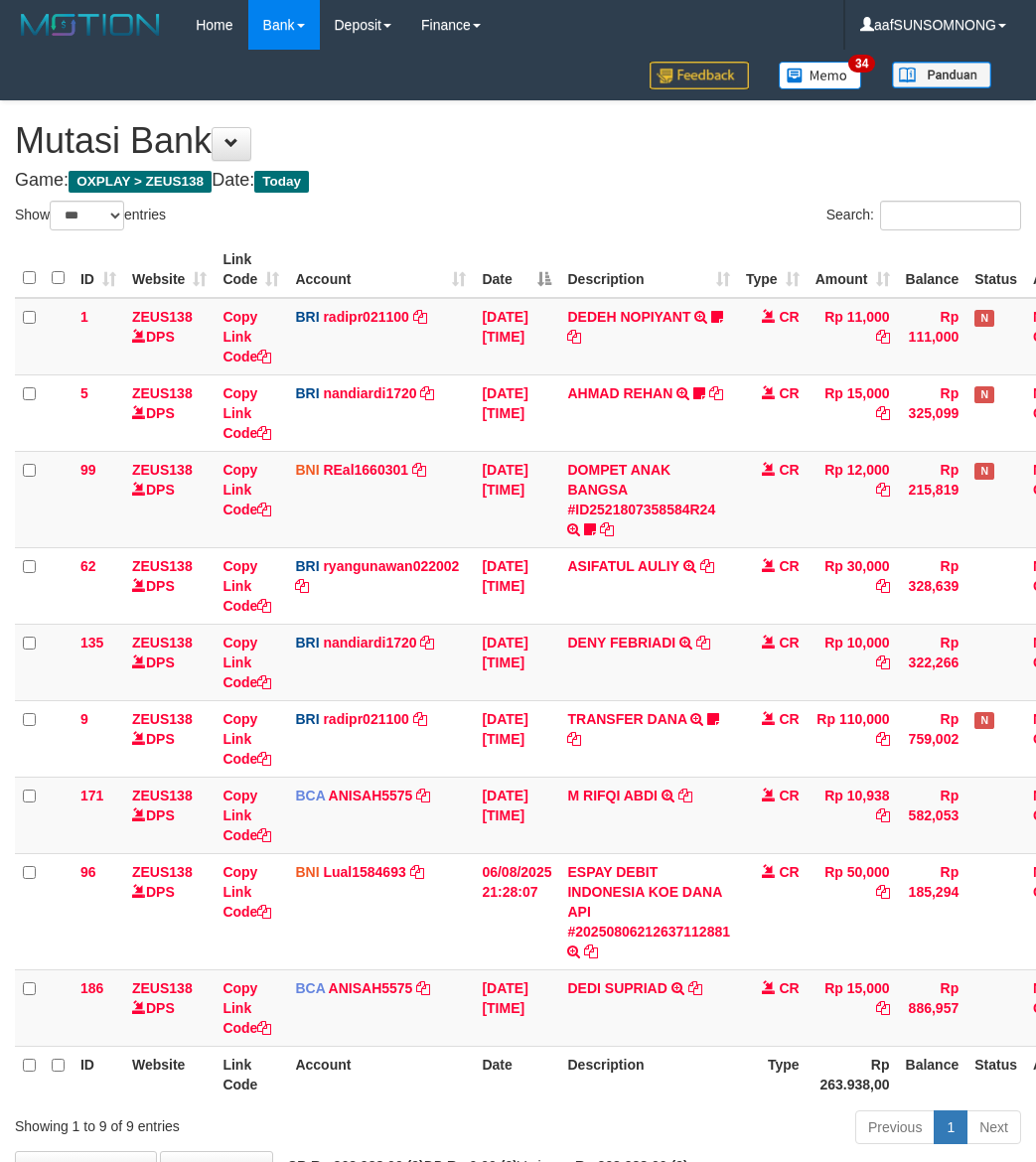 scroll, scrollTop: 135, scrollLeft: 0, axis: vertical 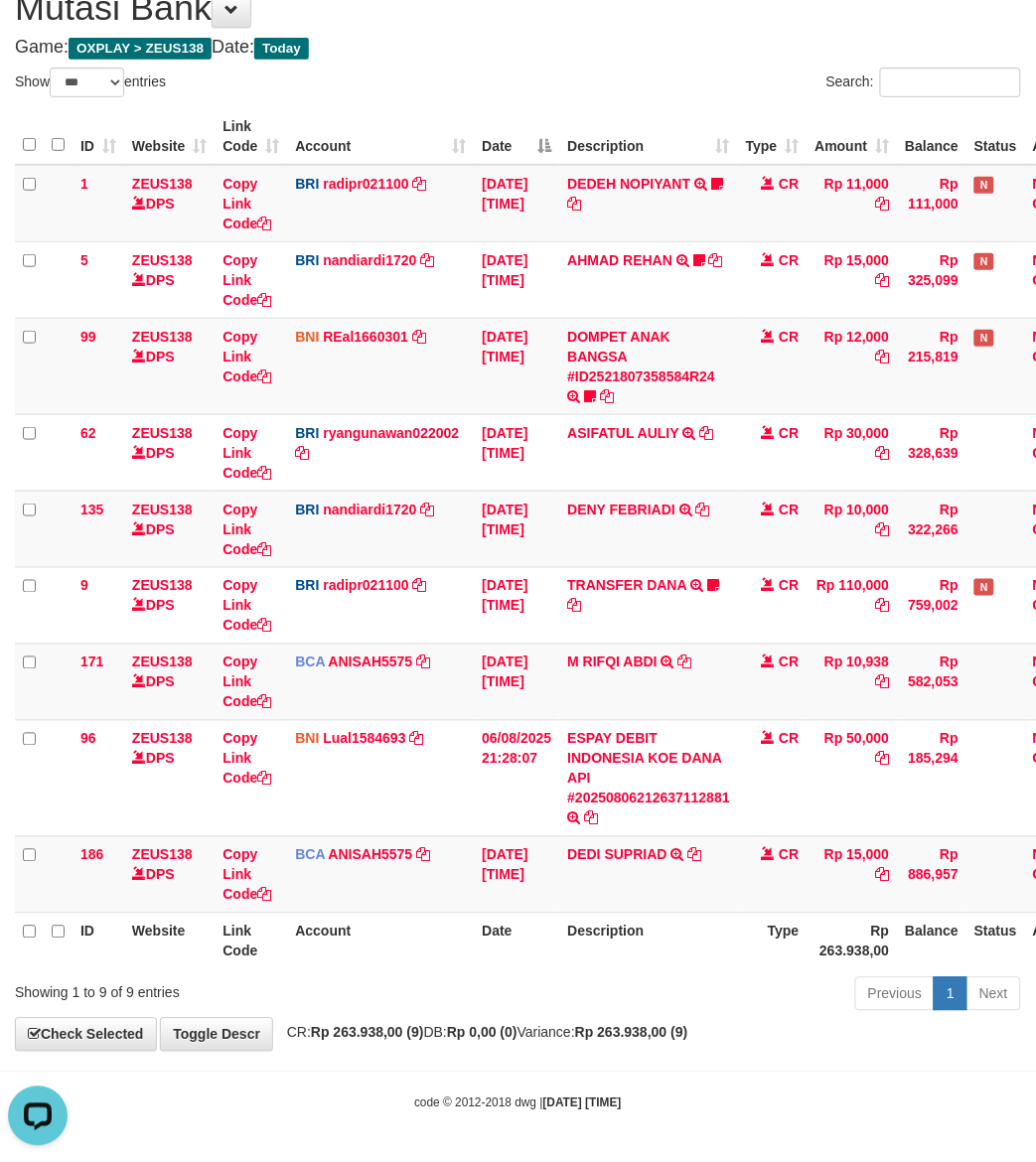 click on "Toggle navigation
Home
Bank
Account List
Load
By Website
Group
[OXPLAY]													ZEUS138
By Load Group (DPS)" at bounding box center [518, 514] 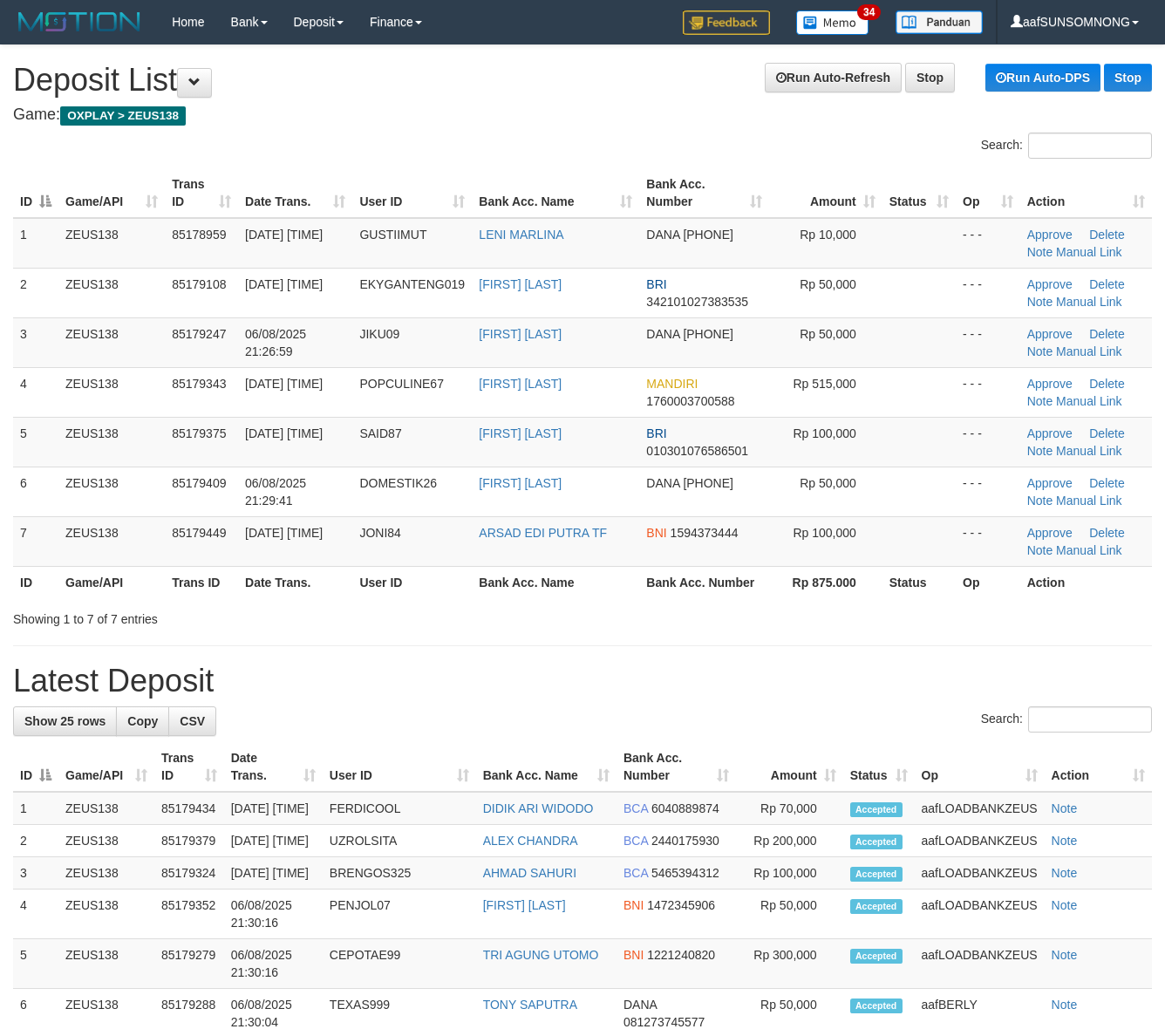scroll, scrollTop: 0, scrollLeft: 0, axis: both 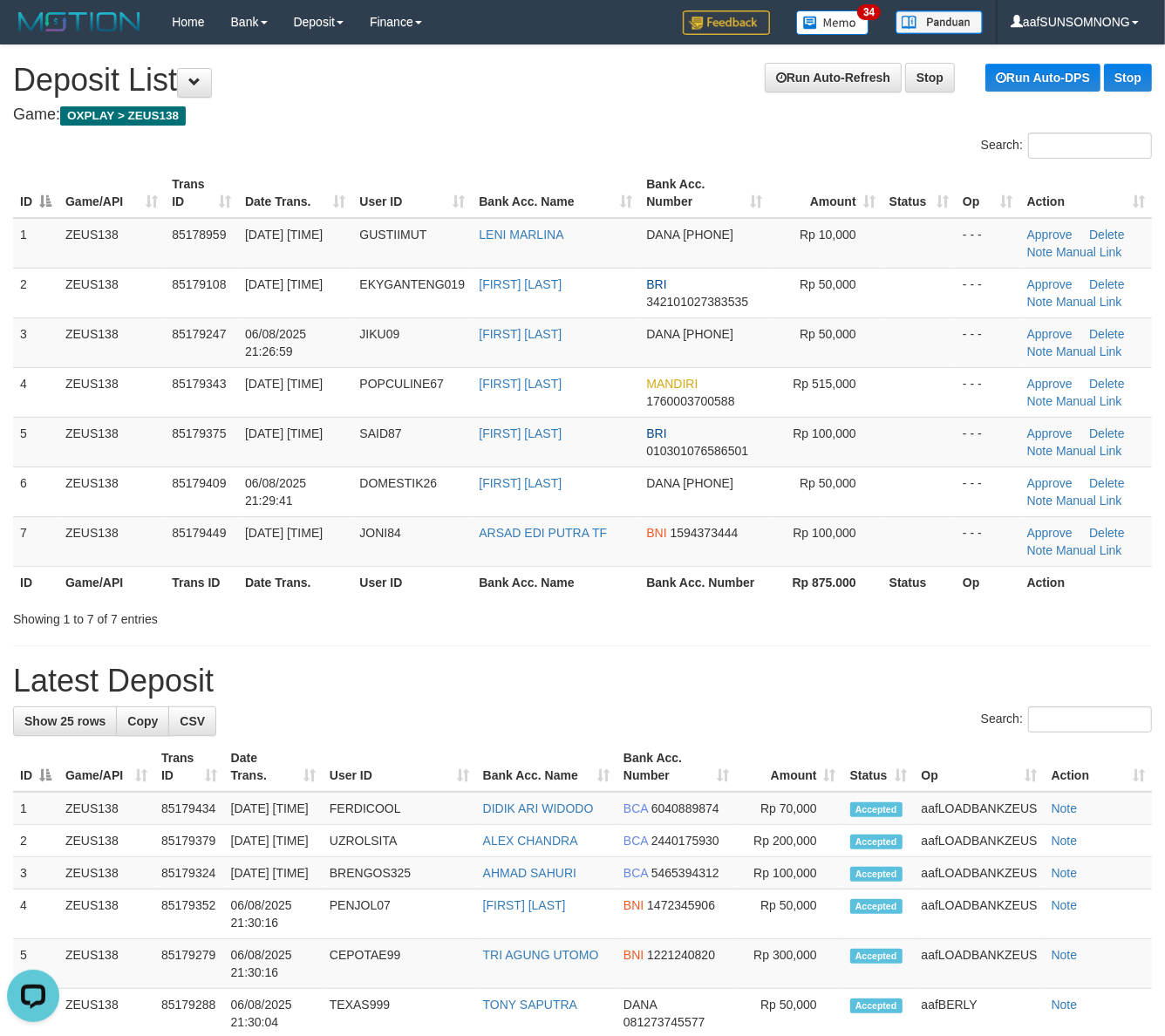 drag, startPoint x: 776, startPoint y: 693, endPoint x: 1157, endPoint y: 729, distance: 382.69701 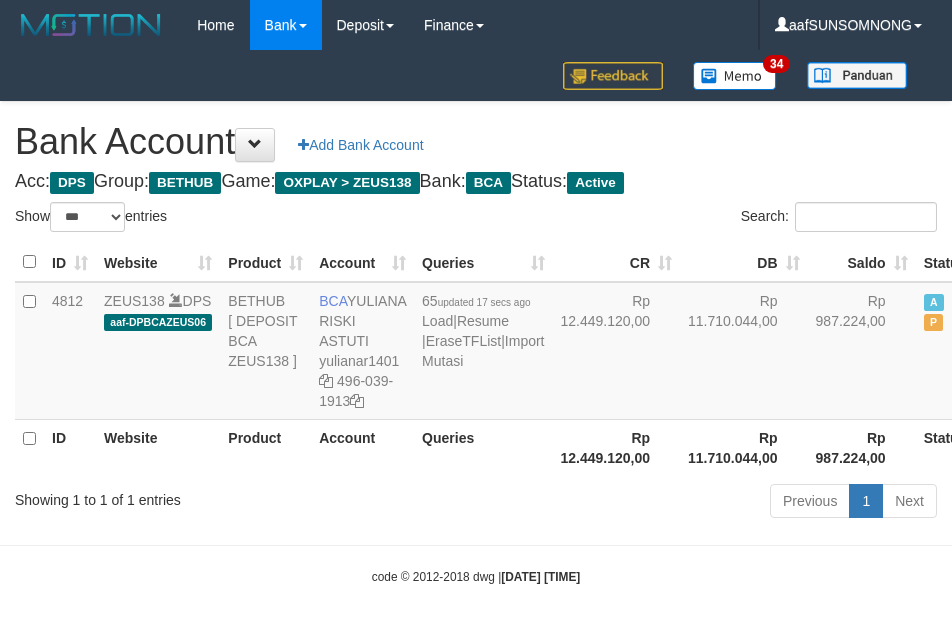 select on "***" 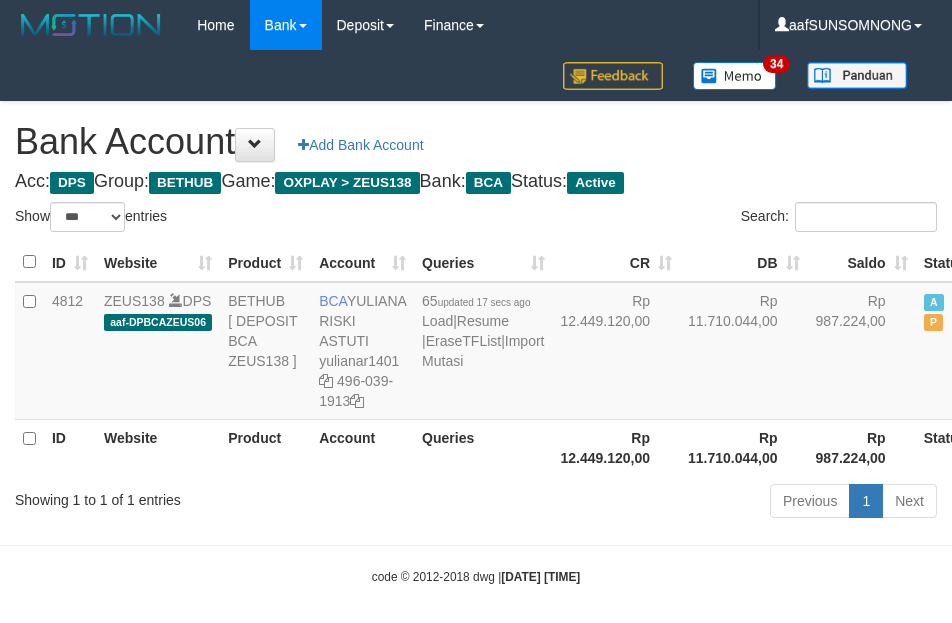 scroll, scrollTop: 0, scrollLeft: 0, axis: both 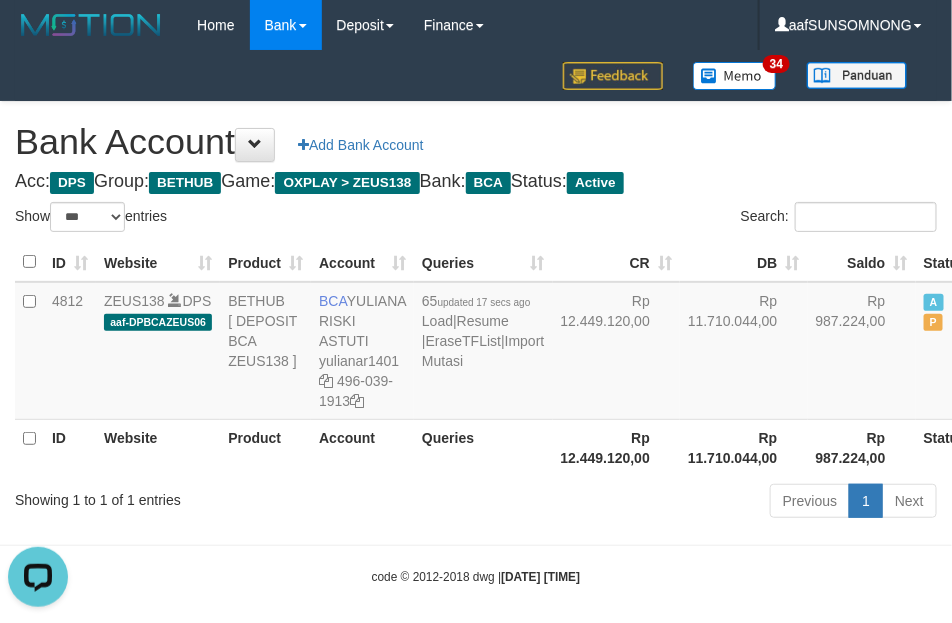 click on "code © 2012-2018 dwg |  [DATE] [TIME]" at bounding box center [476, 577] 